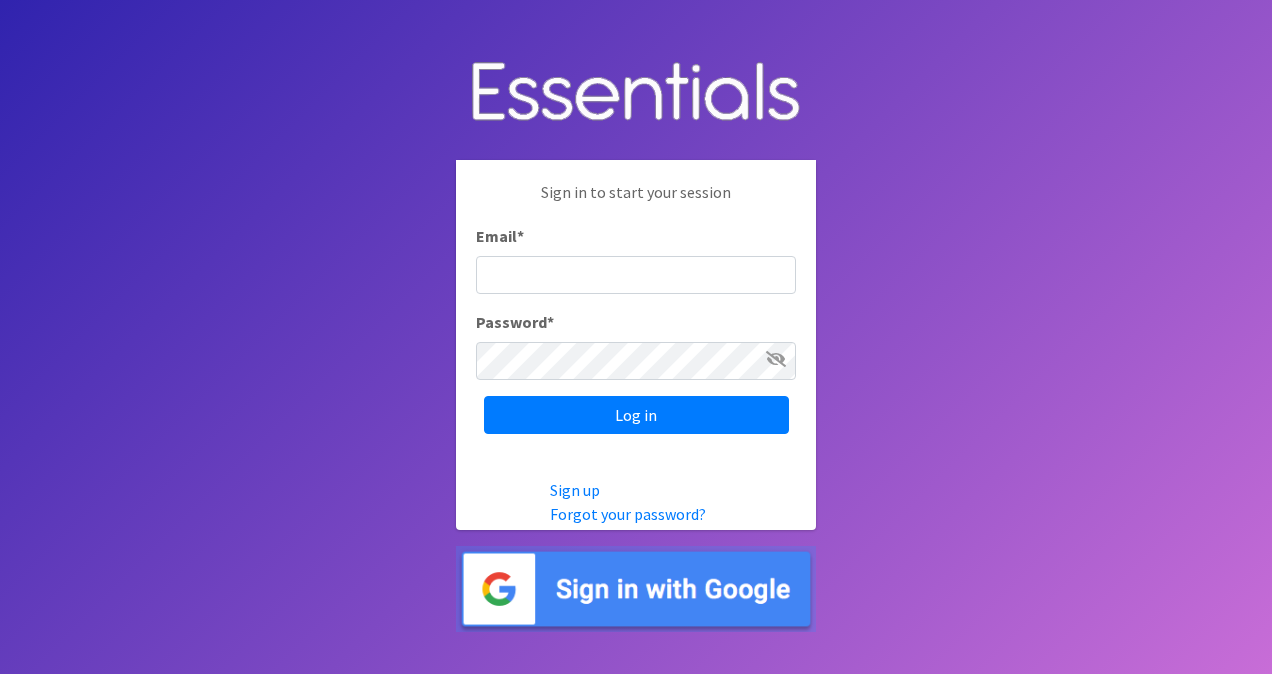 scroll, scrollTop: 0, scrollLeft: 0, axis: both 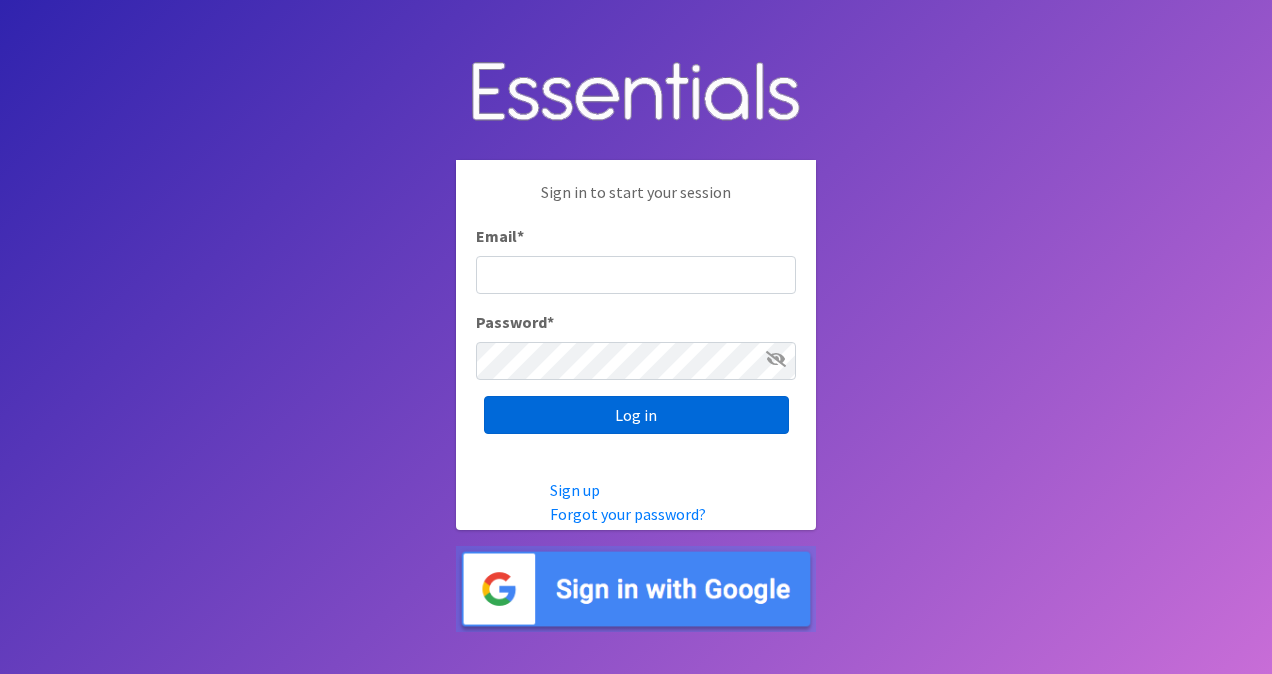 type on "[USERNAME]@example.com" 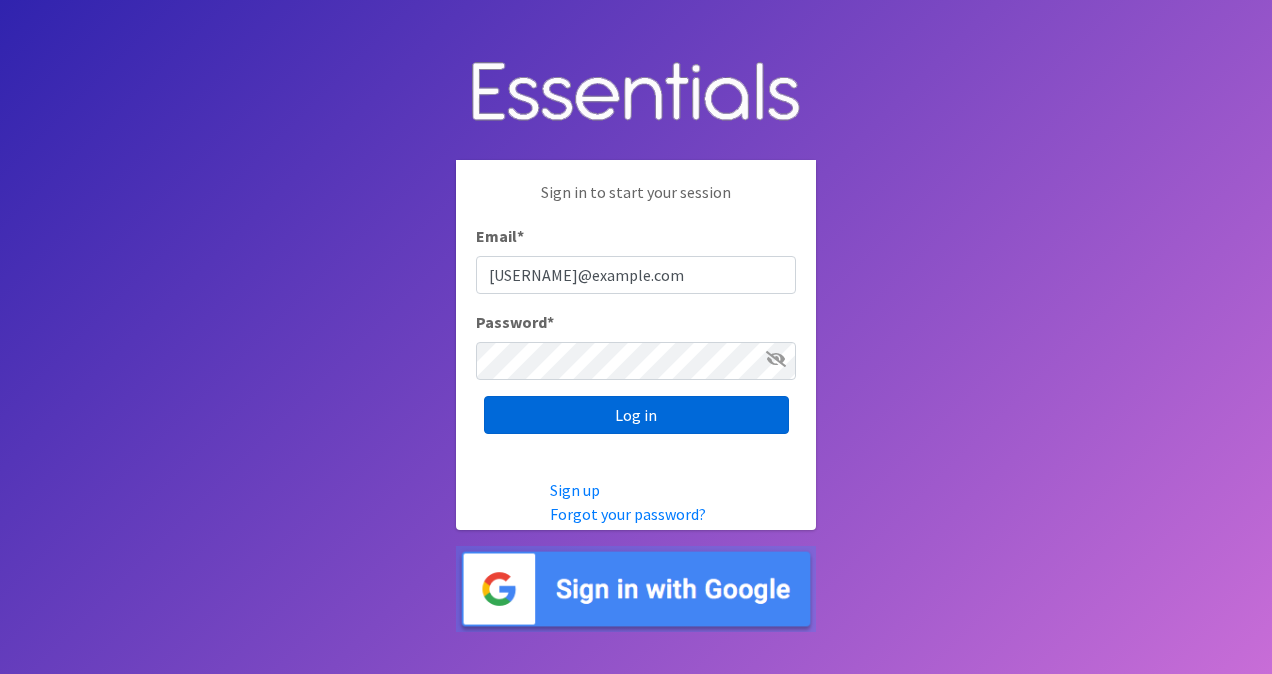 click on "Log in" at bounding box center (636, 415) 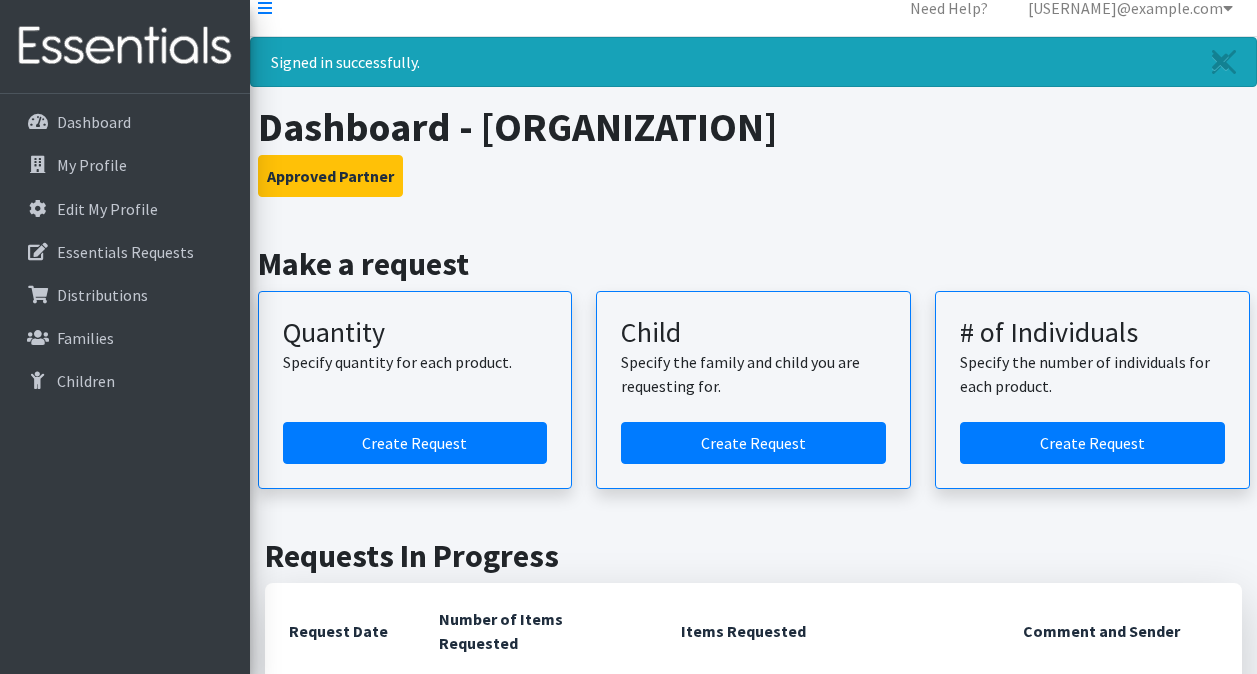 scroll, scrollTop: 0, scrollLeft: 0, axis: both 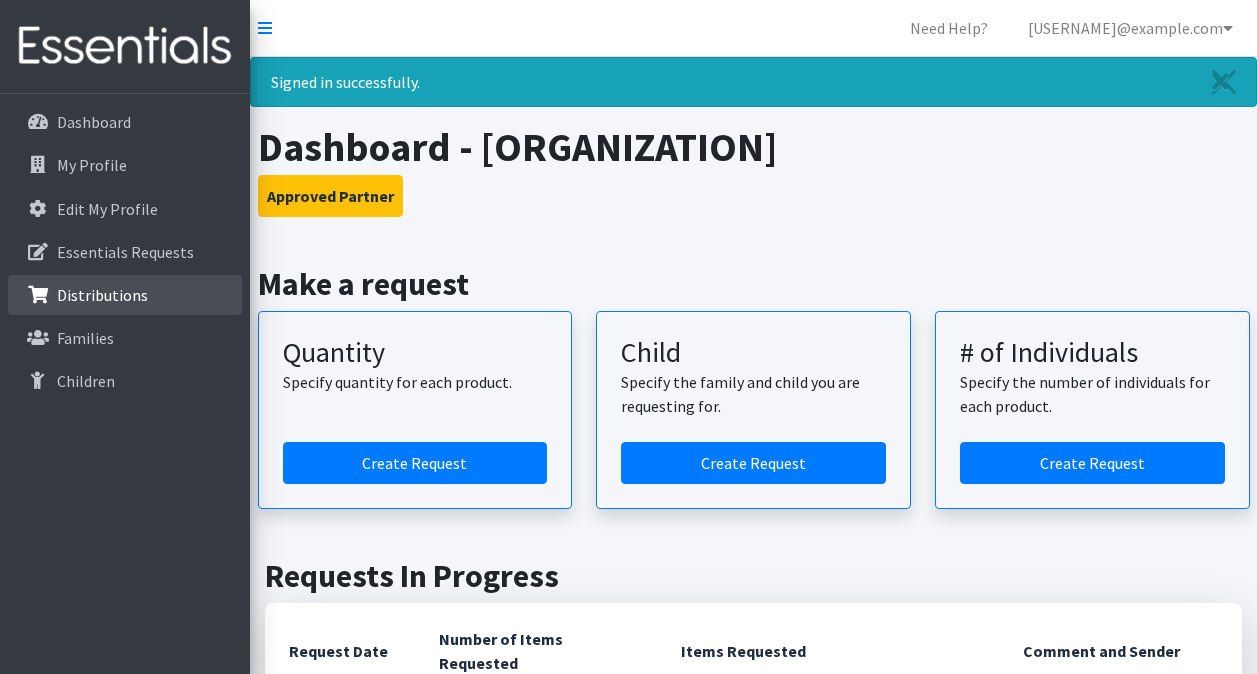 click on "Distributions" at bounding box center (125, 295) 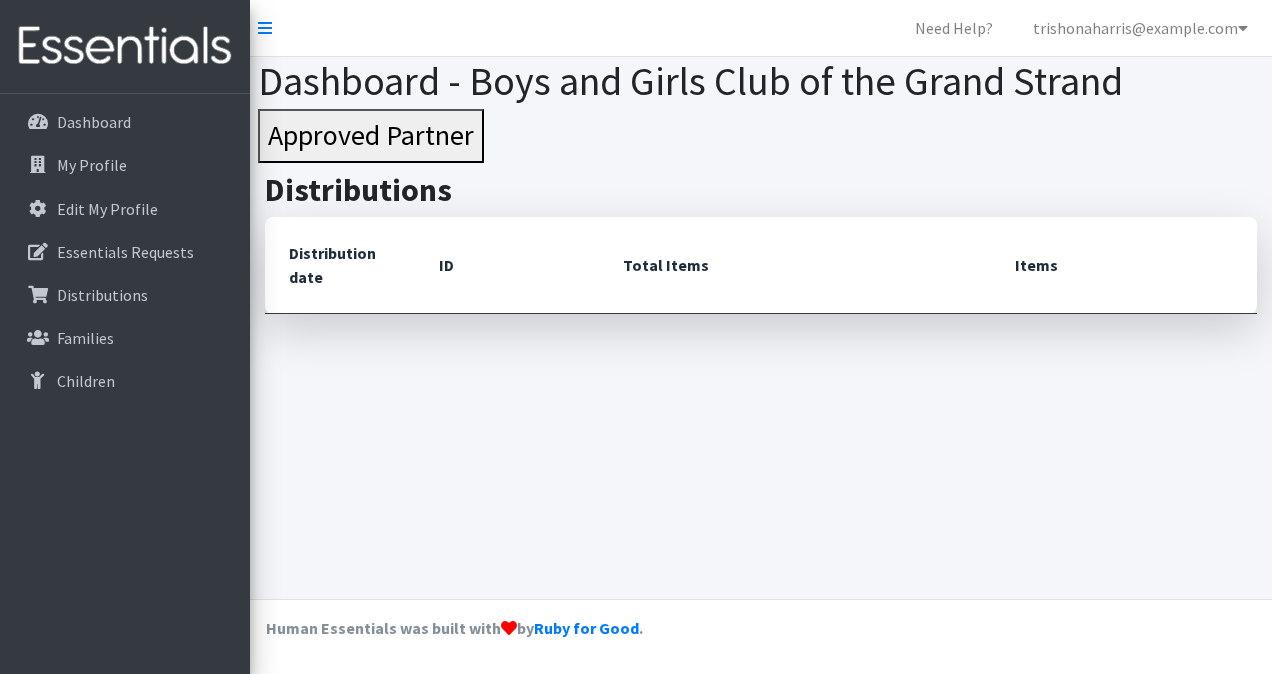 scroll, scrollTop: 0, scrollLeft: 0, axis: both 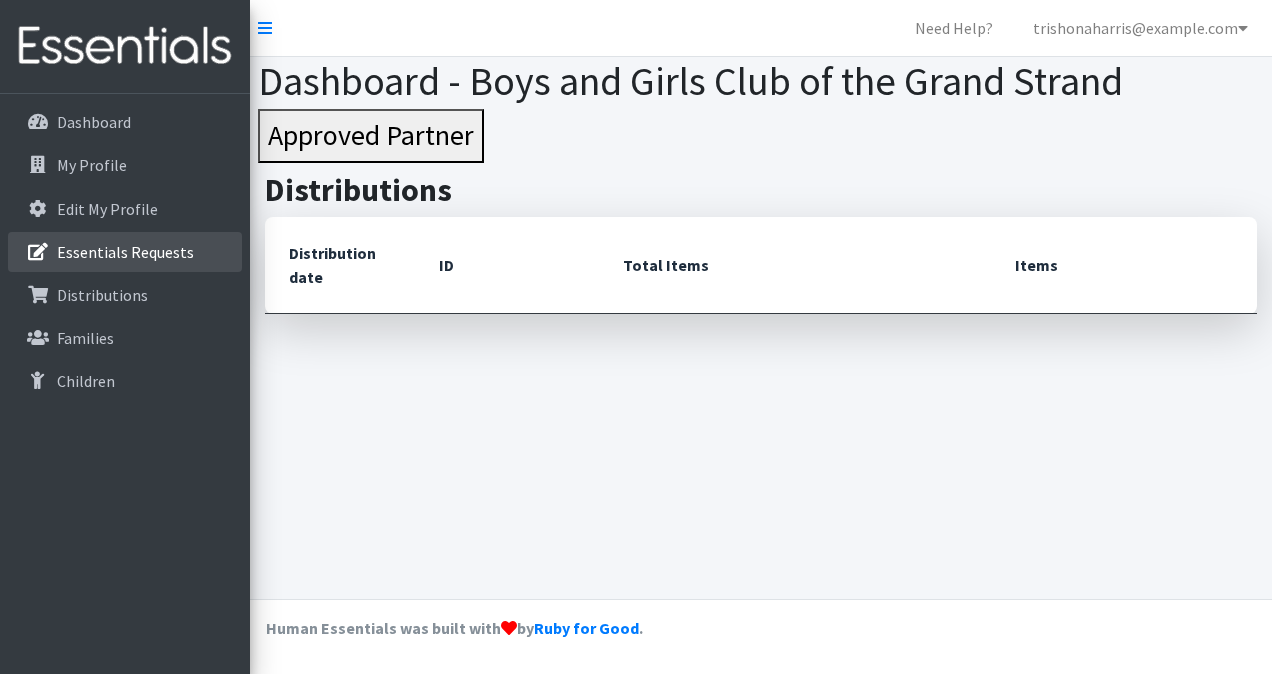 click on "Essentials Requests" at bounding box center (125, 252) 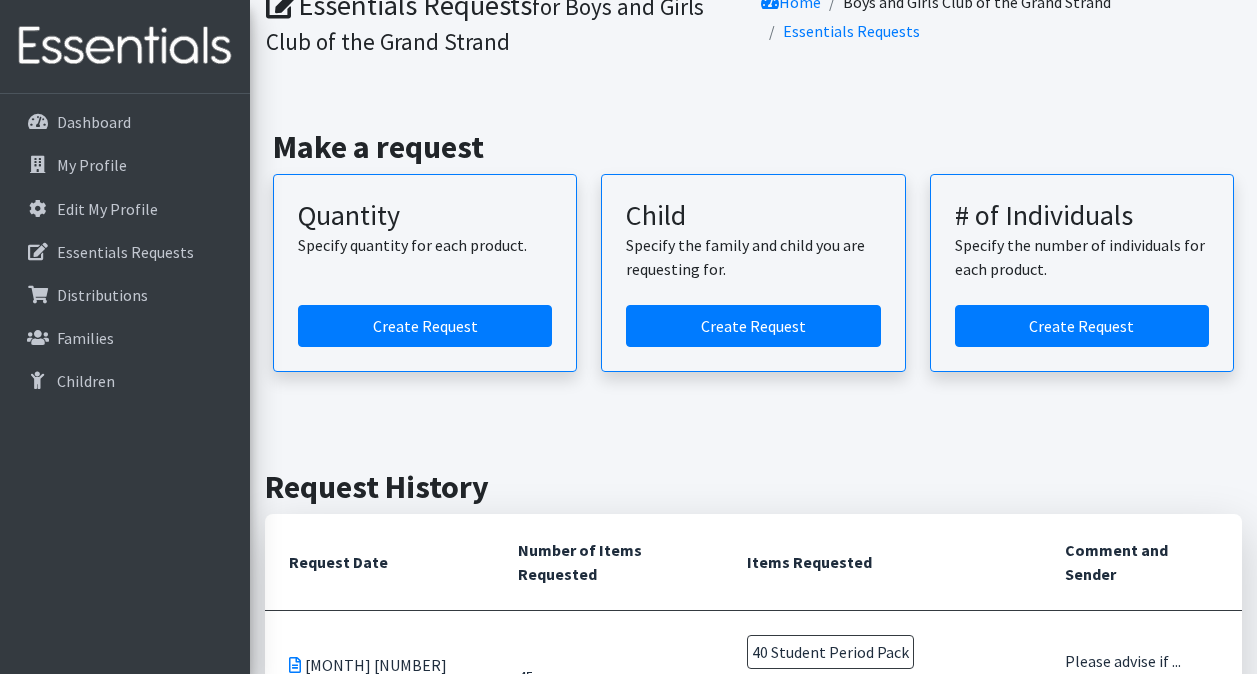 scroll, scrollTop: 225, scrollLeft: 0, axis: vertical 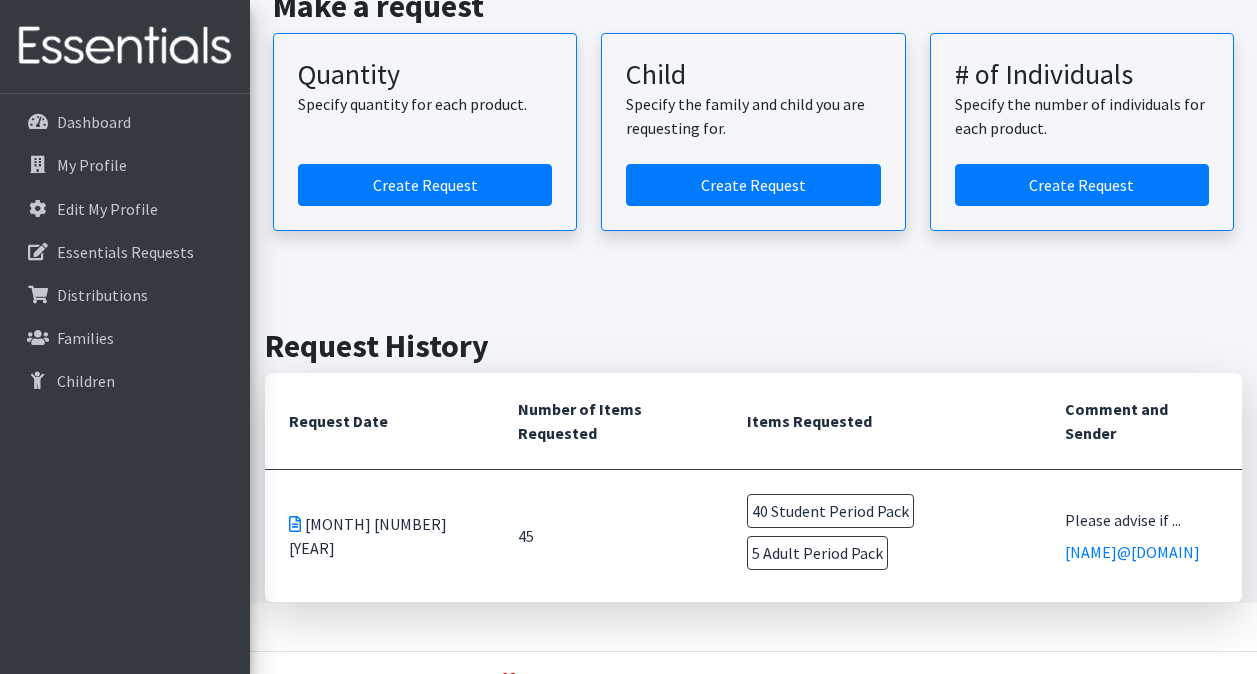 click on "[MONTH] [NUMBER] [YEAR]" at bounding box center (379, 536) 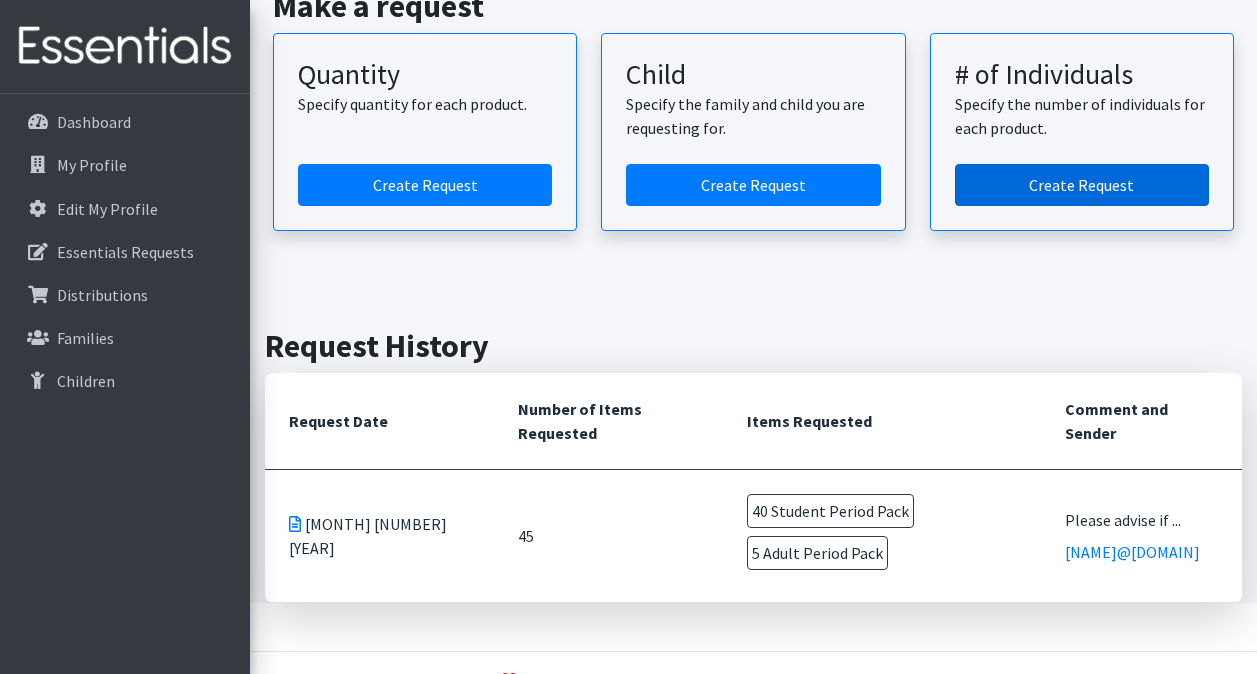 click on "Create Request" at bounding box center [1082, 185] 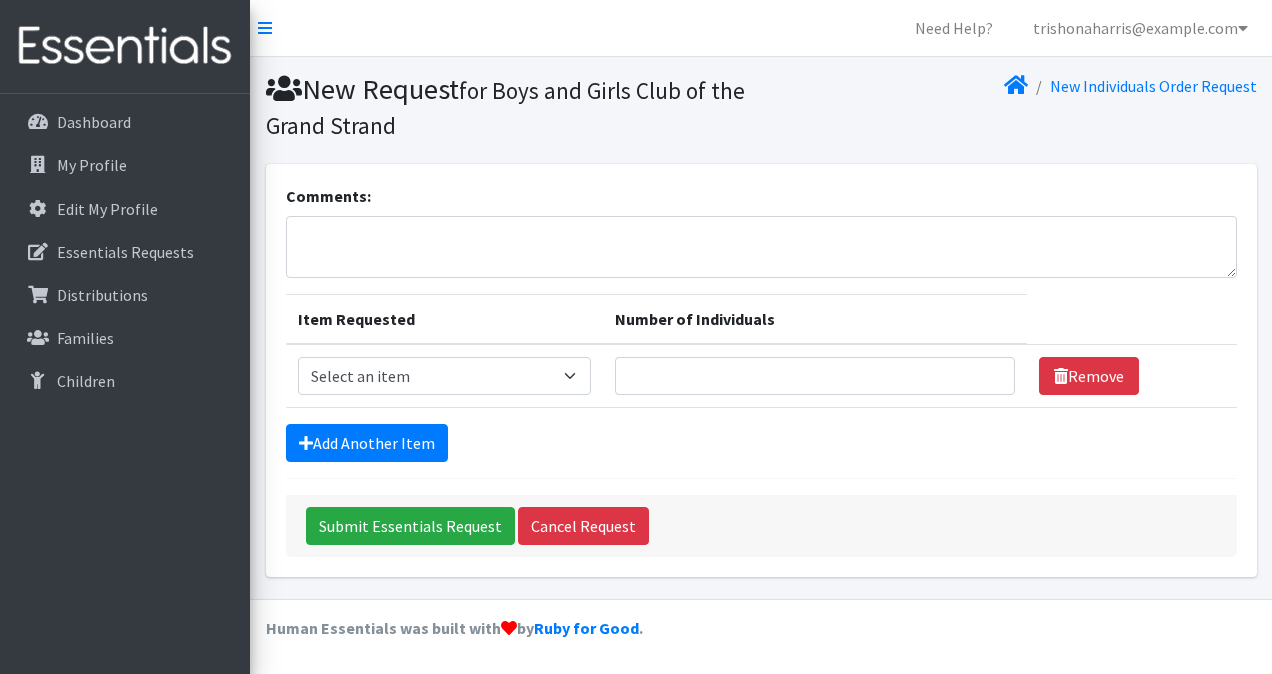 scroll, scrollTop: 0, scrollLeft: 0, axis: both 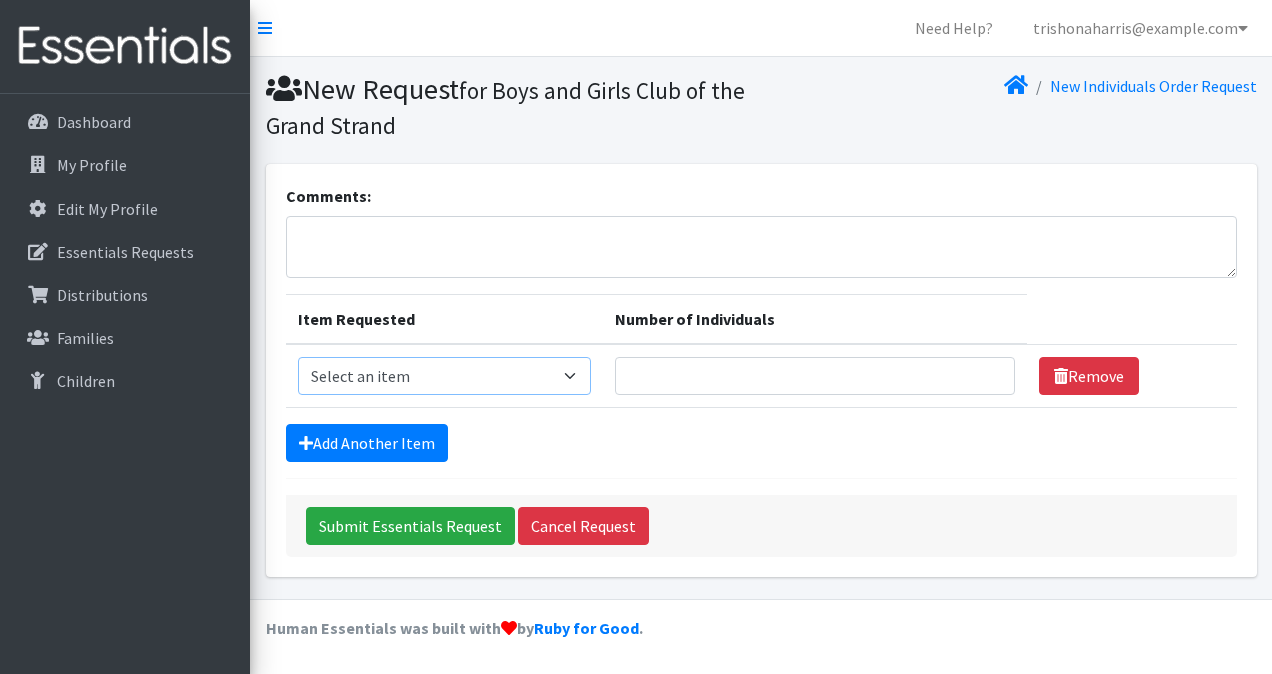 click on "Select an item
Adult Period Pack
Student Period Pack" at bounding box center [445, 376] 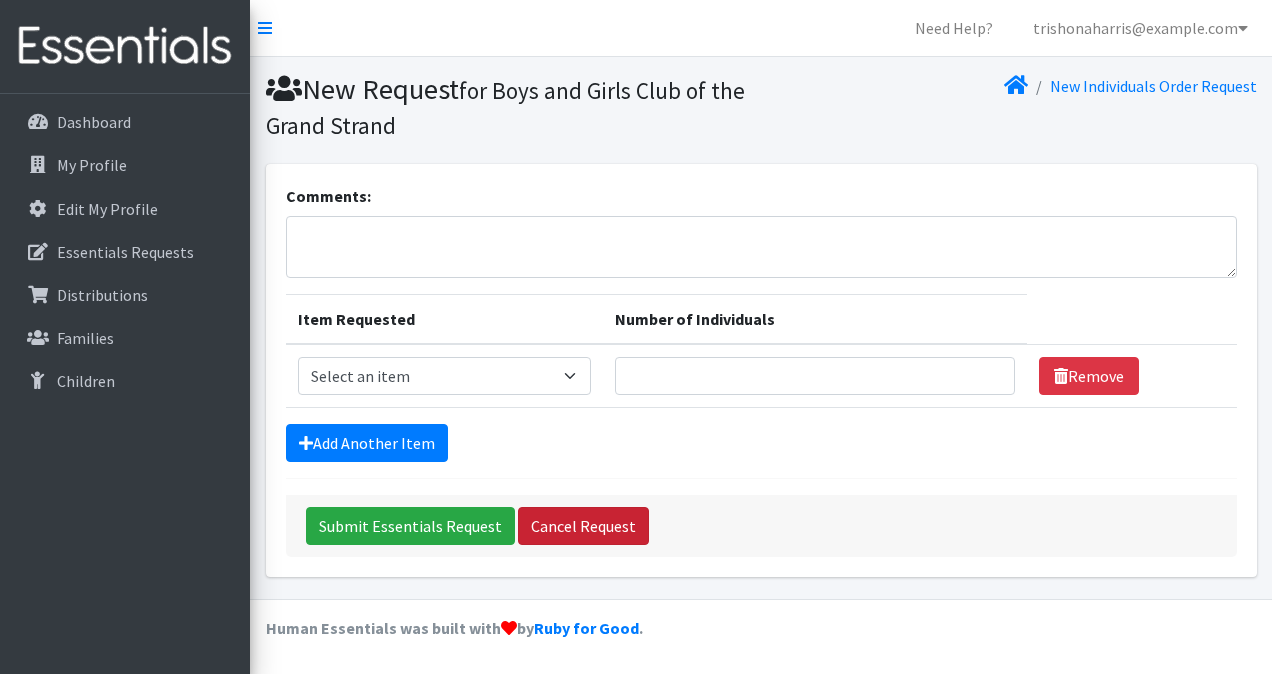 click on "Cancel Request" at bounding box center (583, 526) 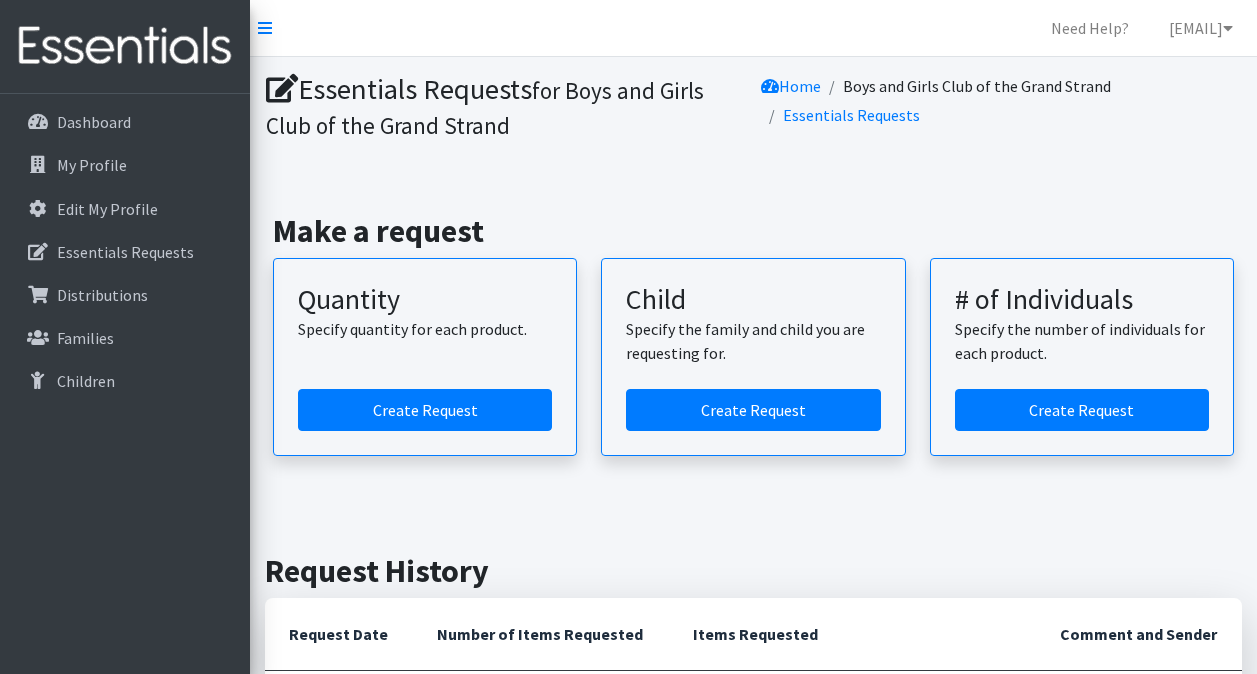 scroll, scrollTop: 0, scrollLeft: 0, axis: both 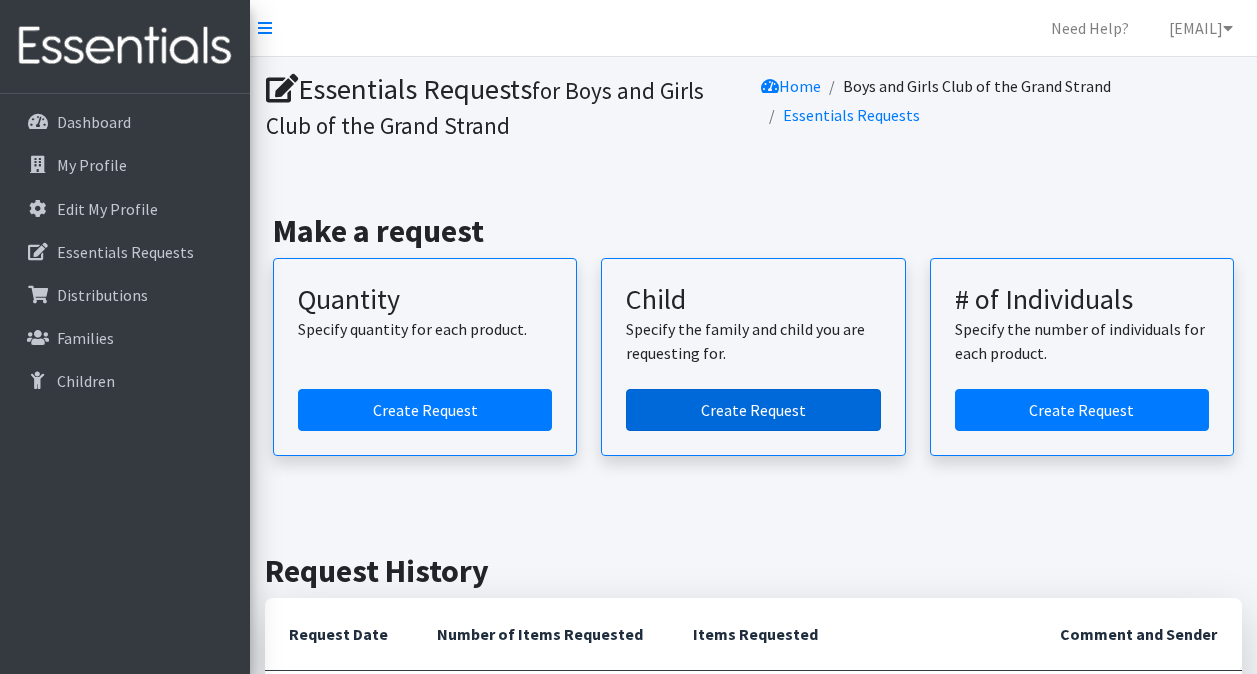 click on "Create Request" at bounding box center (753, 410) 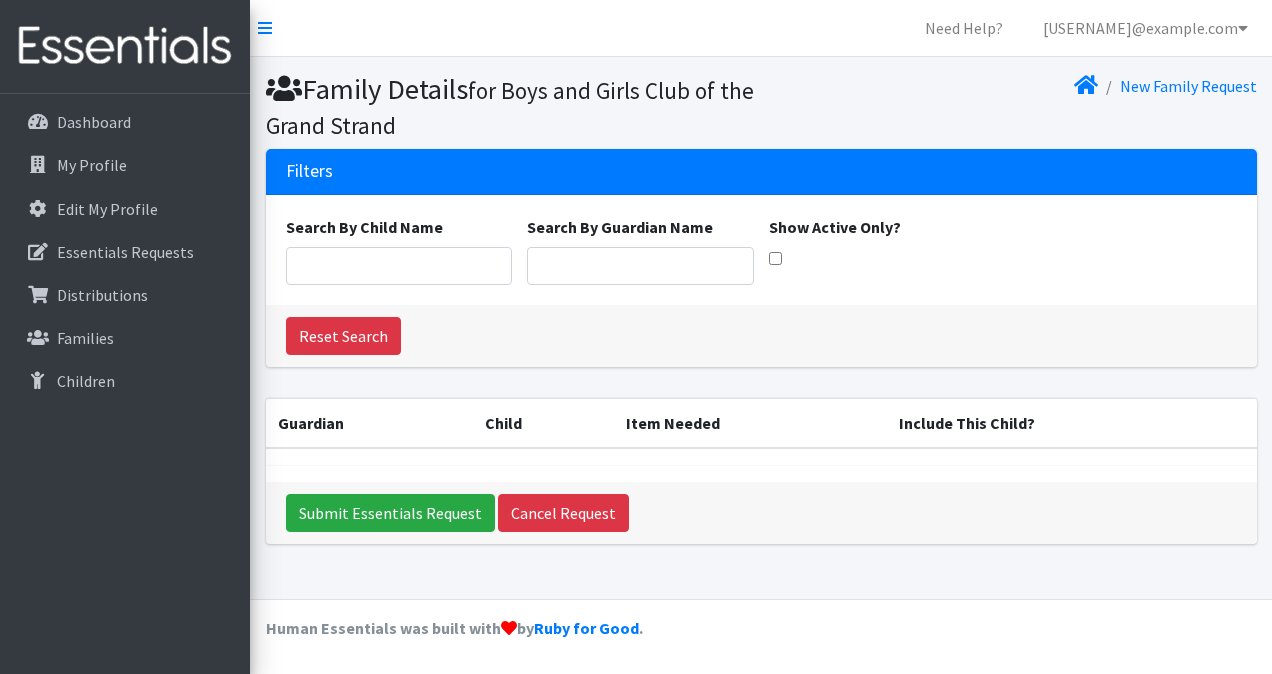 scroll, scrollTop: 0, scrollLeft: 0, axis: both 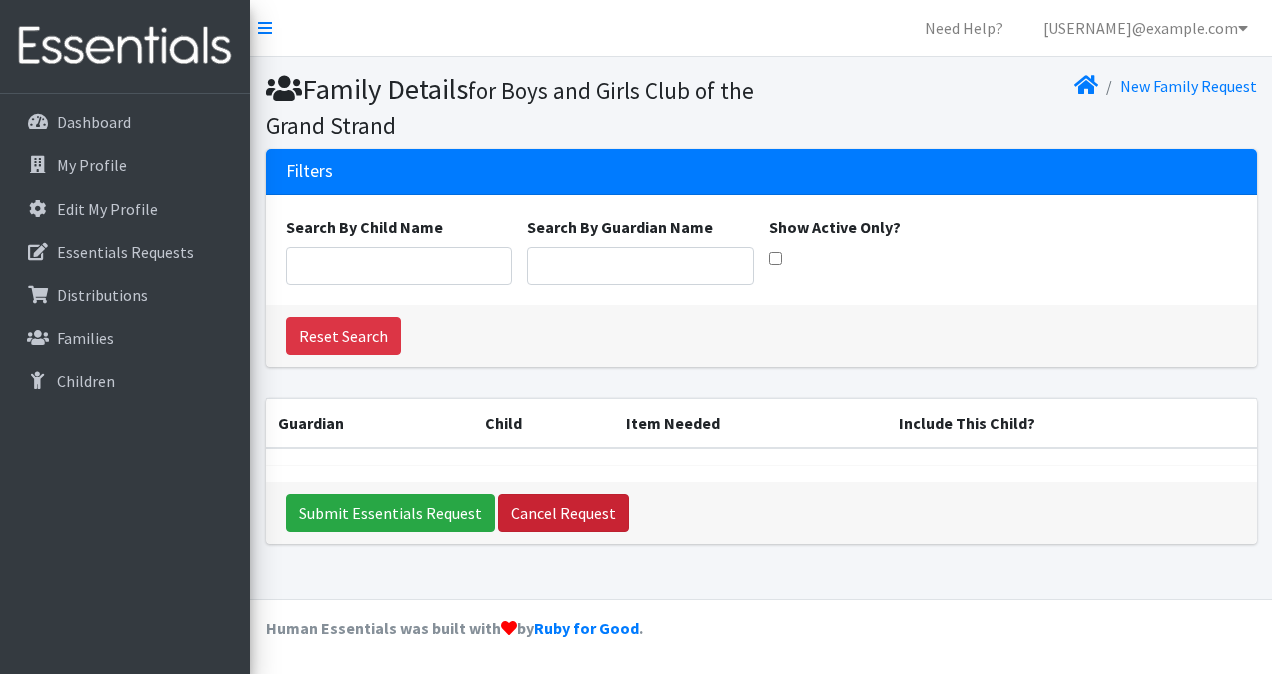 click on "Cancel Request" at bounding box center (563, 513) 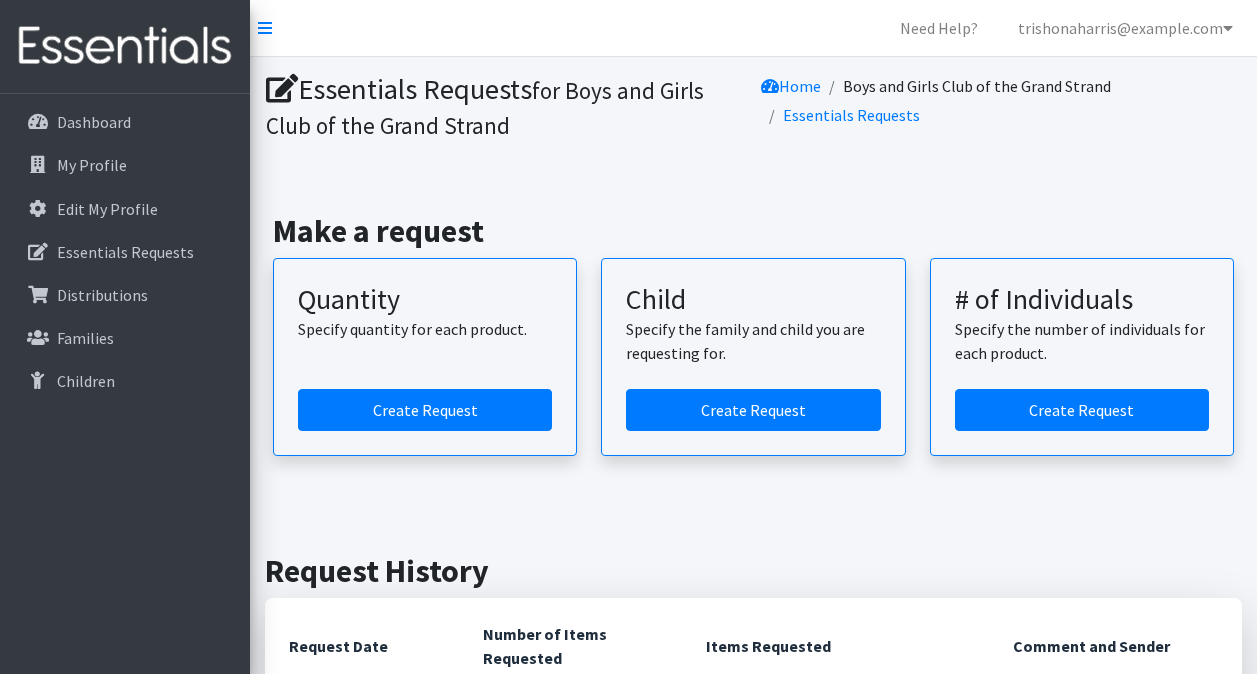 scroll, scrollTop: 0, scrollLeft: 0, axis: both 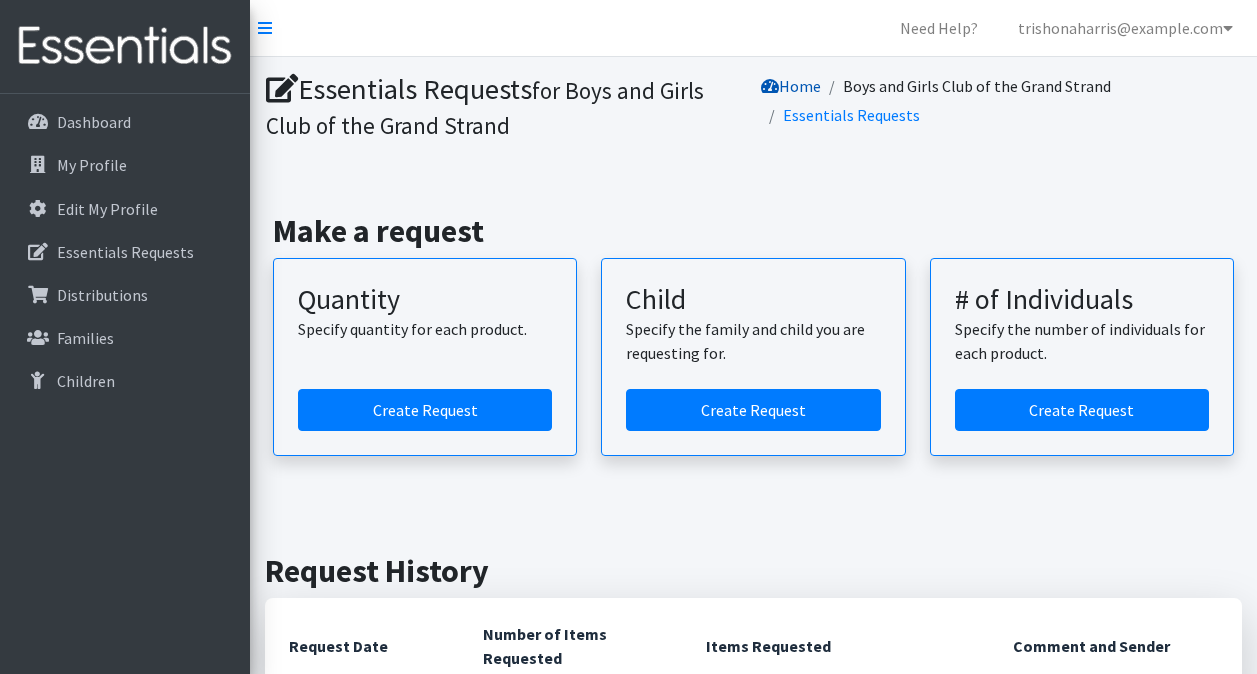 click on "Home" at bounding box center (791, 86) 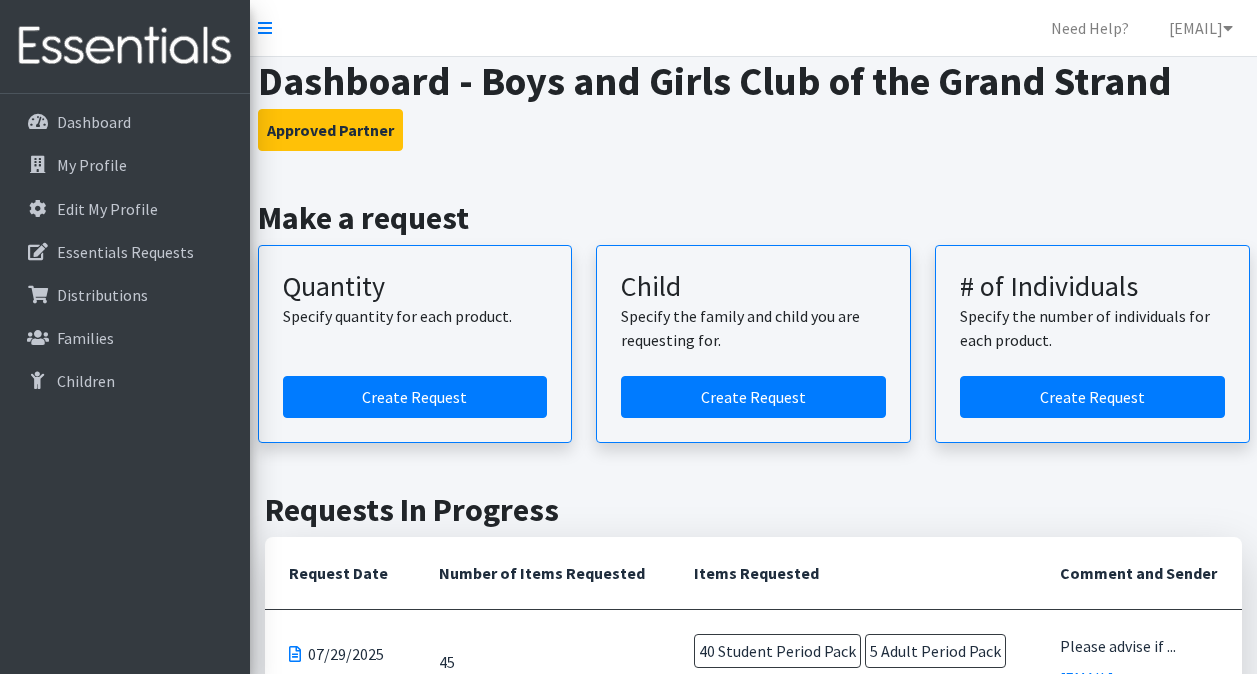 scroll, scrollTop: 0, scrollLeft: 0, axis: both 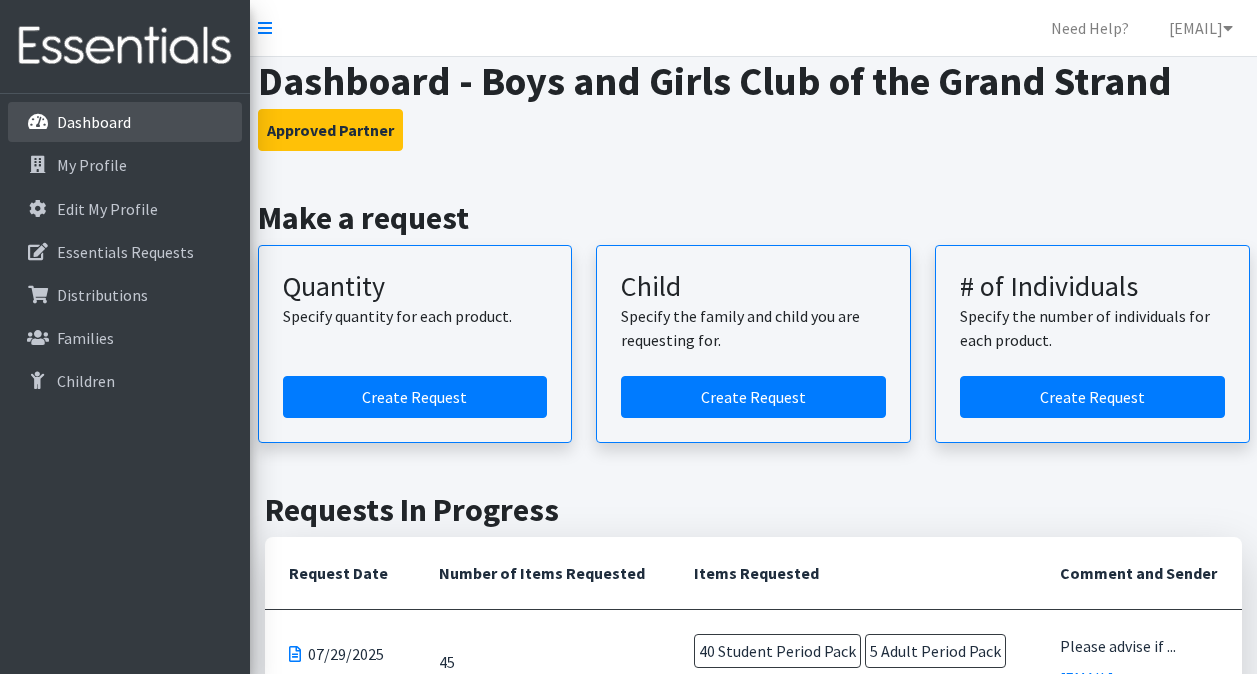 click on "Dashboard" at bounding box center [94, 122] 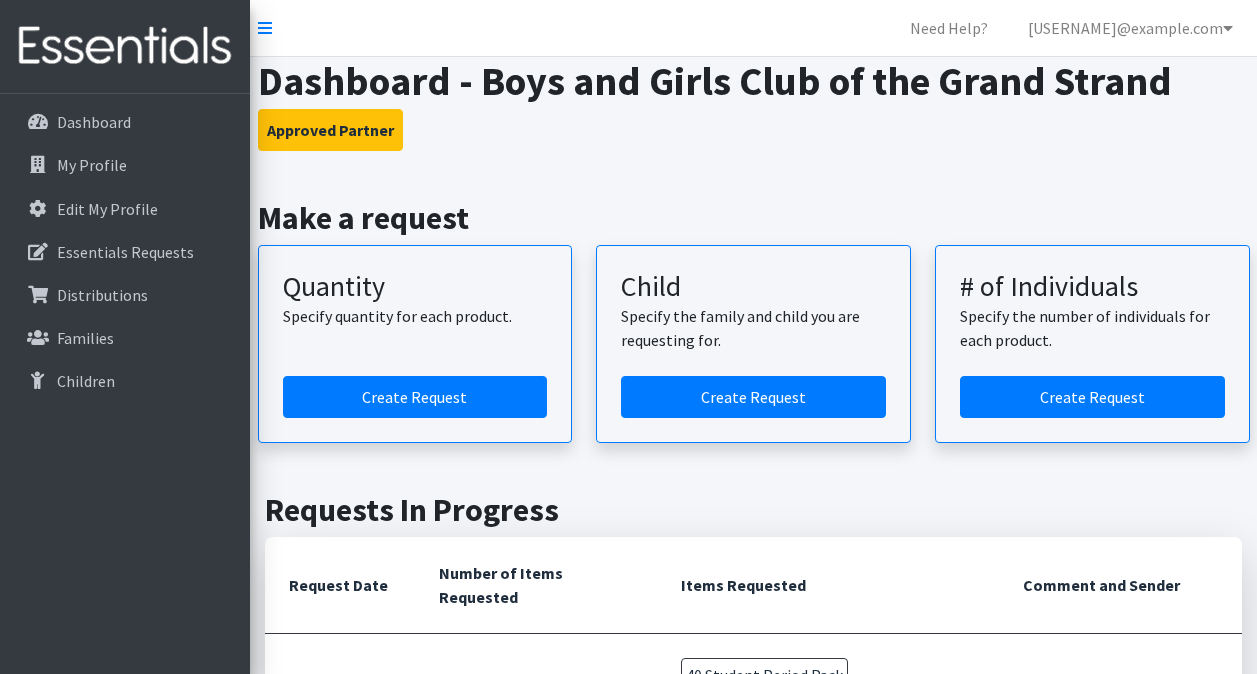 scroll, scrollTop: 0, scrollLeft: 0, axis: both 